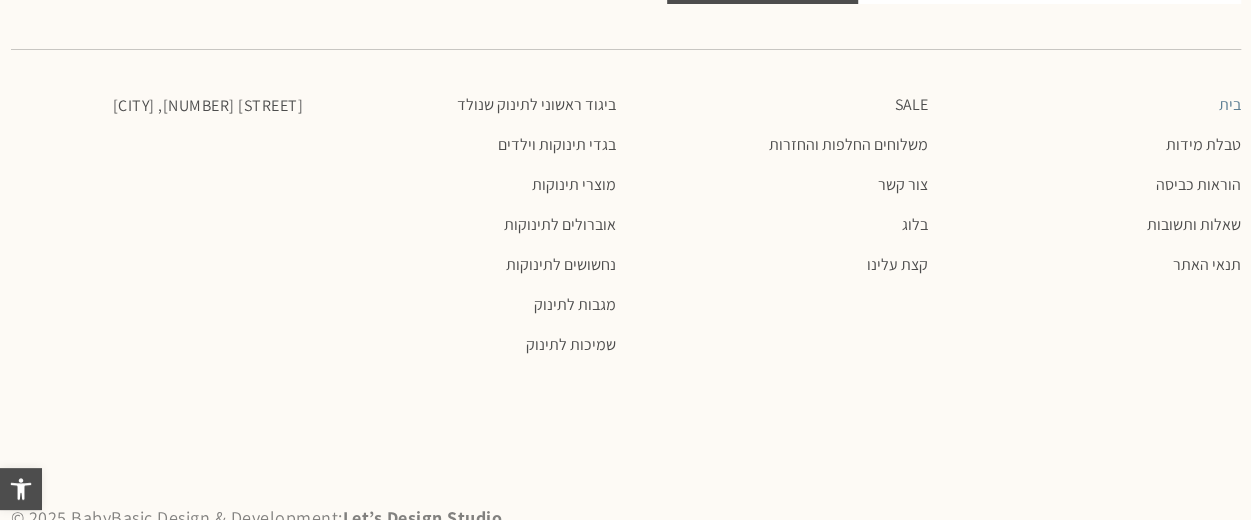 scroll, scrollTop: 0, scrollLeft: 0, axis: both 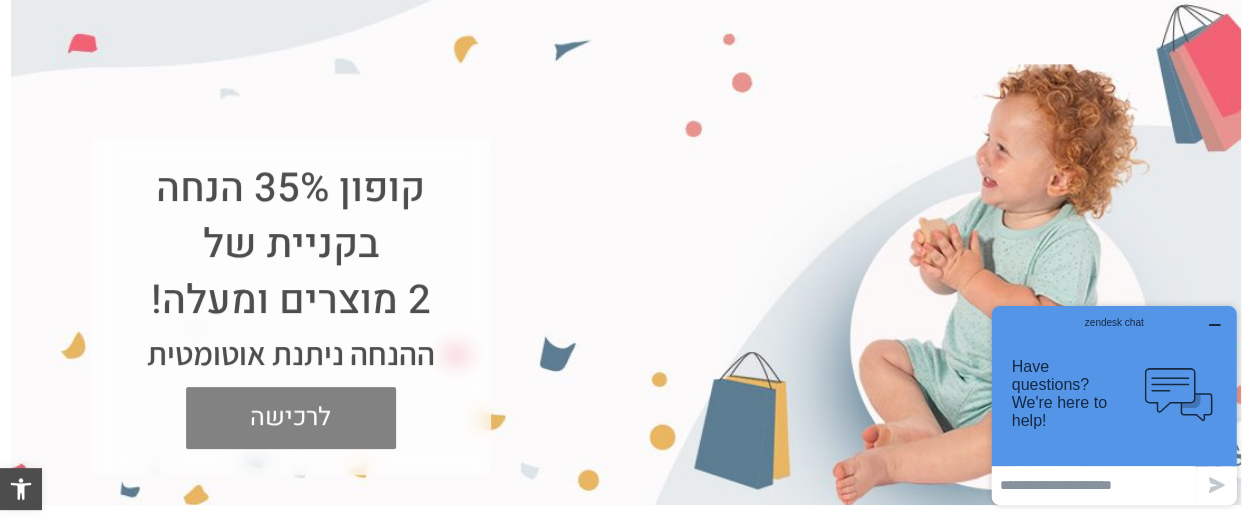 click on "לרכישה" at bounding box center [291, 418] 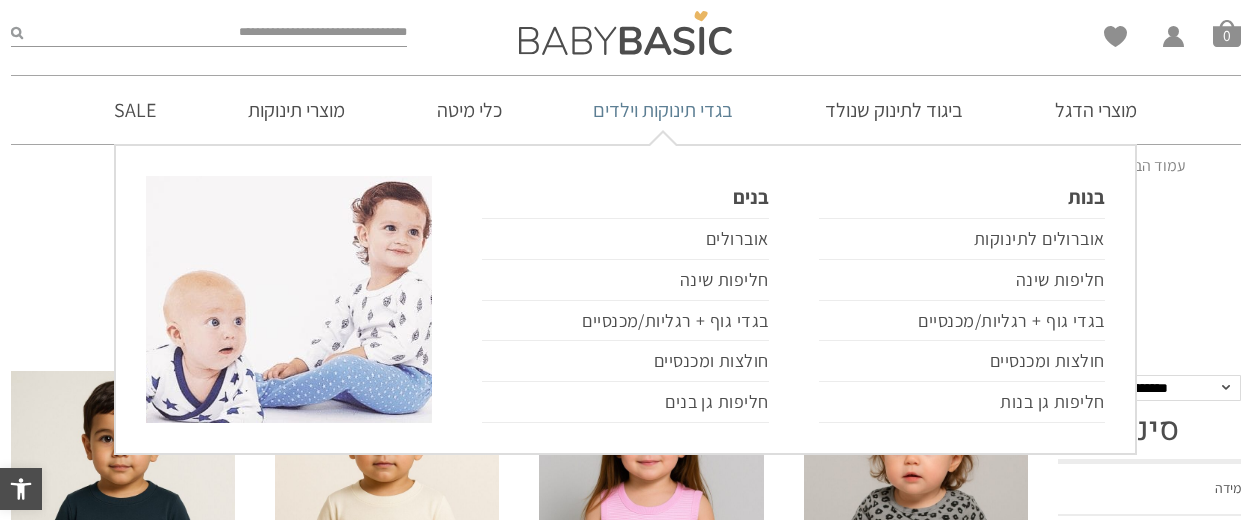 scroll, scrollTop: 0, scrollLeft: 0, axis: both 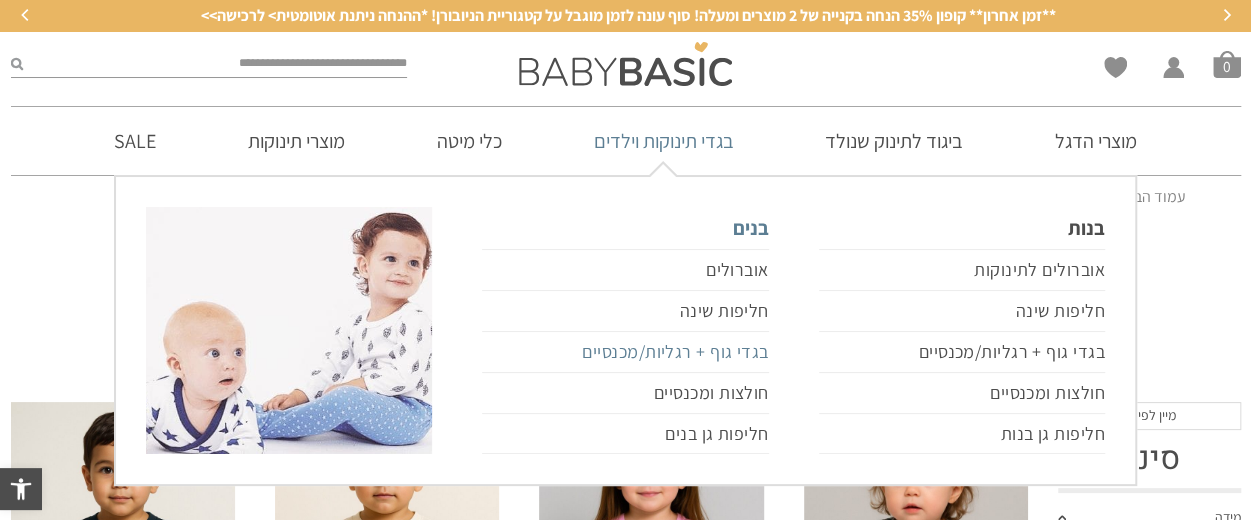 click on "בגדי גוף + רגליות/מכנסיים" at bounding box center [625, 352] 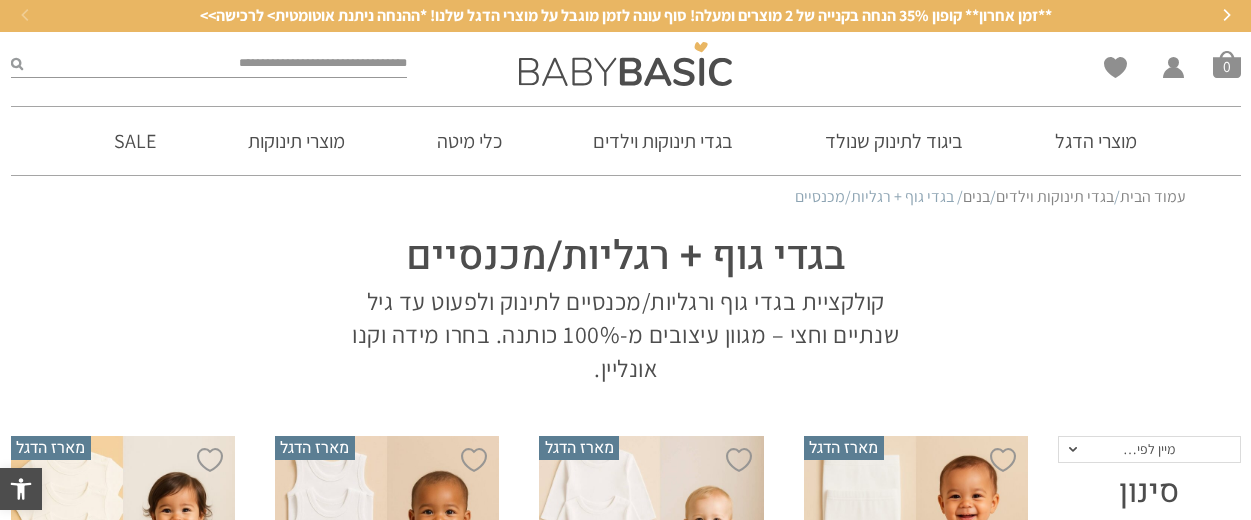 scroll, scrollTop: 200, scrollLeft: 0, axis: vertical 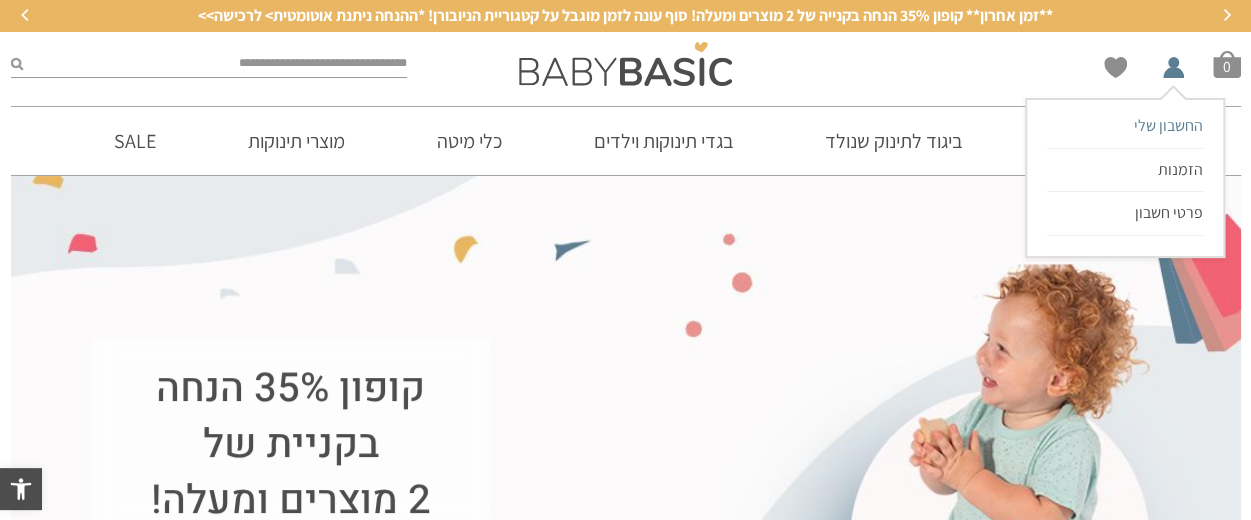 click on "החשבון שלי" at bounding box center (1168, 125) 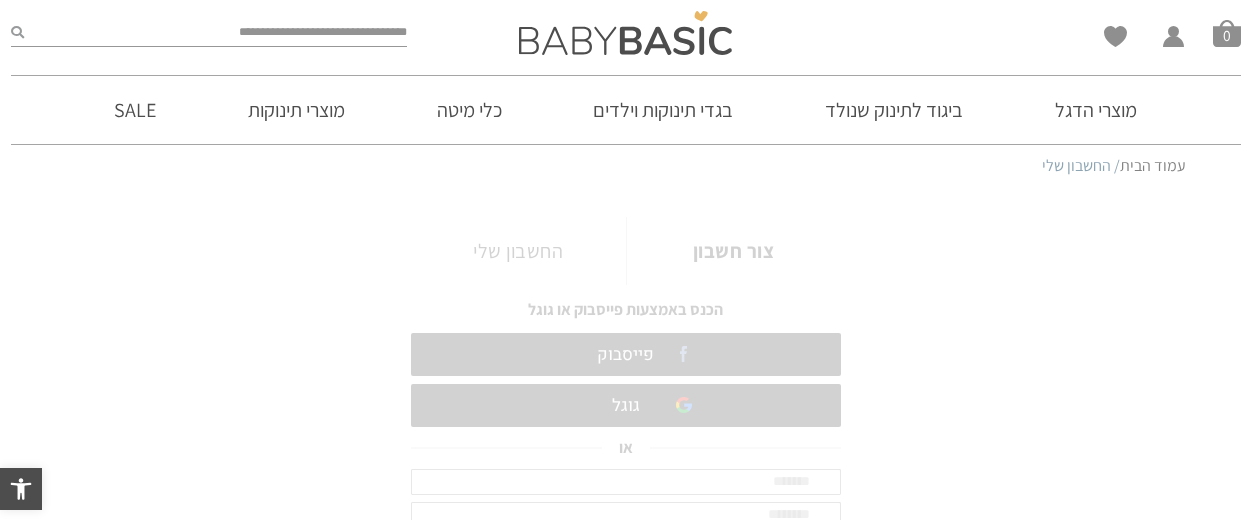 scroll, scrollTop: 0, scrollLeft: 0, axis: both 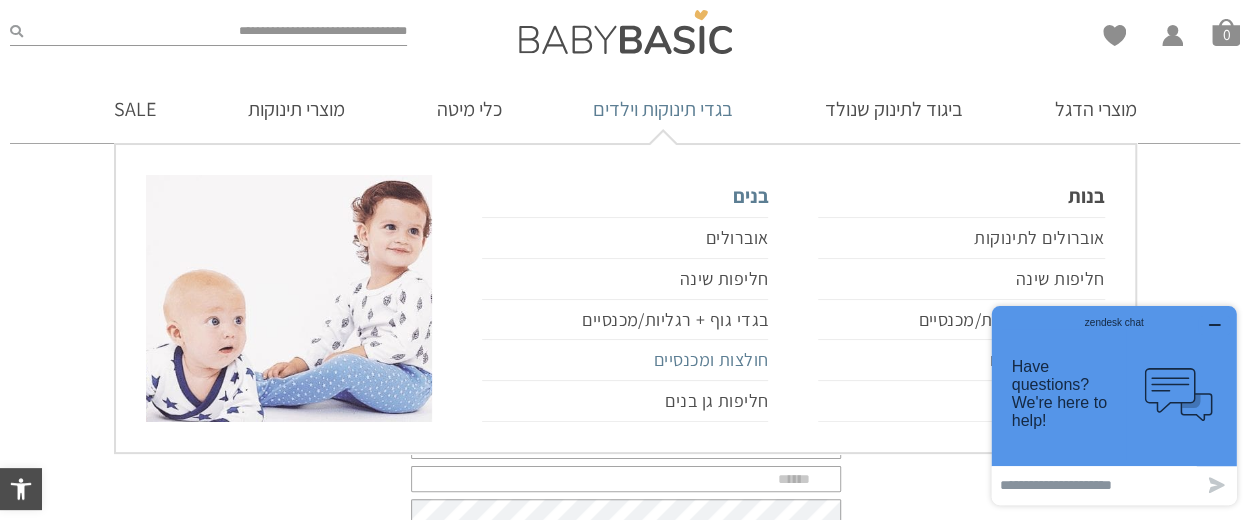 click on "חולצות ומכנסיים" at bounding box center (625, 360) 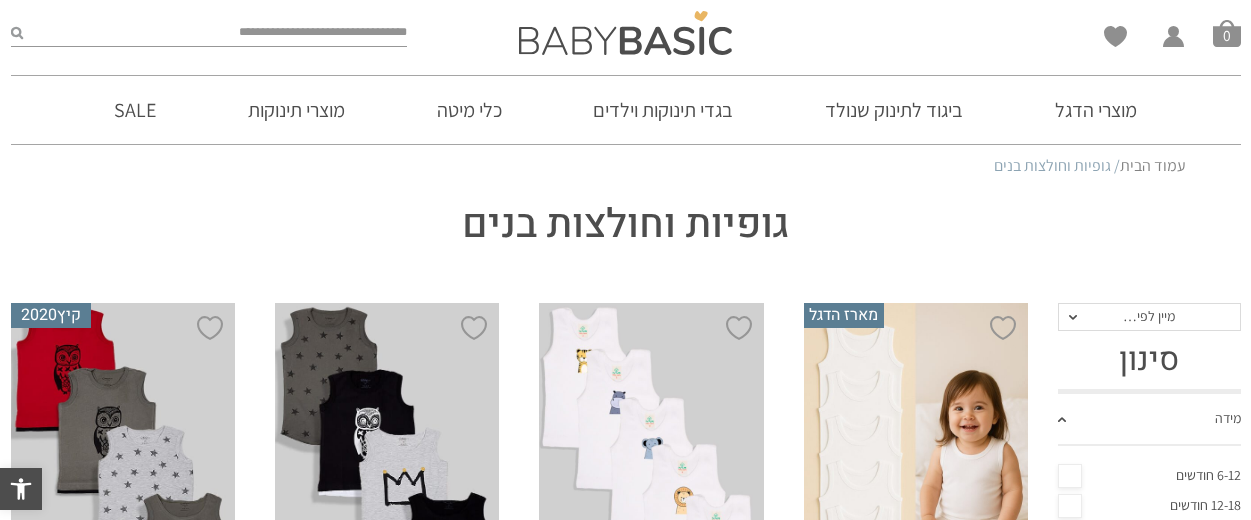 scroll, scrollTop: 0, scrollLeft: 0, axis: both 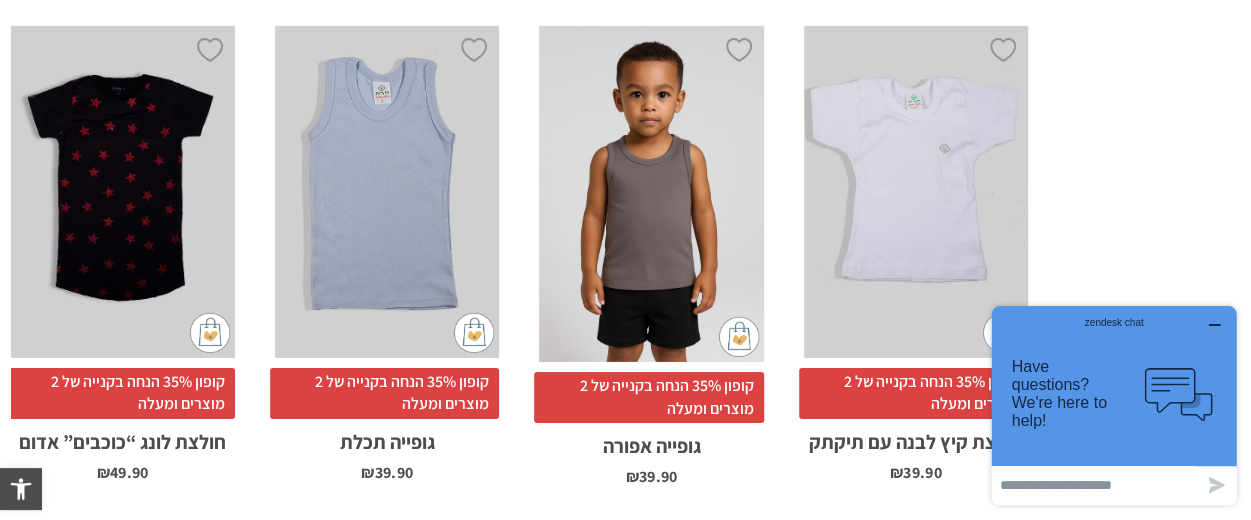 click on "**********" at bounding box center (1144, -795) 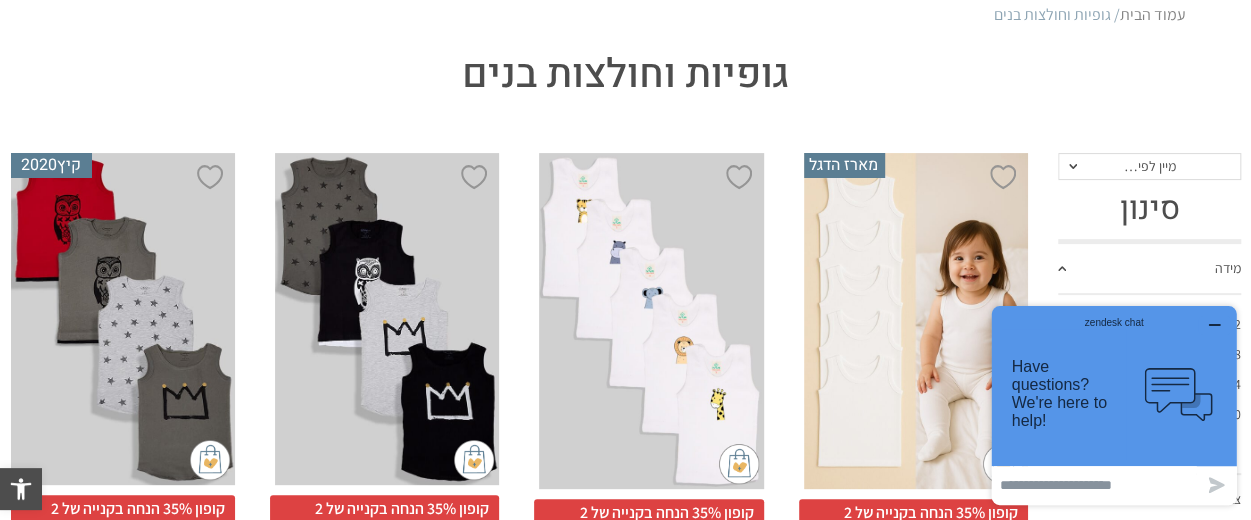 scroll, scrollTop: 0, scrollLeft: 0, axis: both 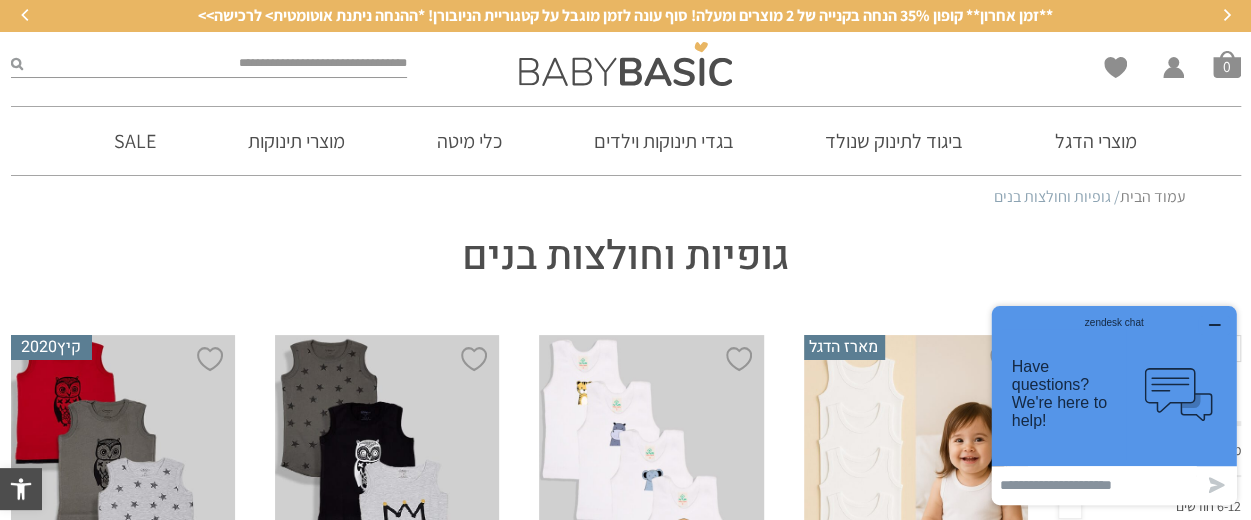 click at bounding box center [215, 64] 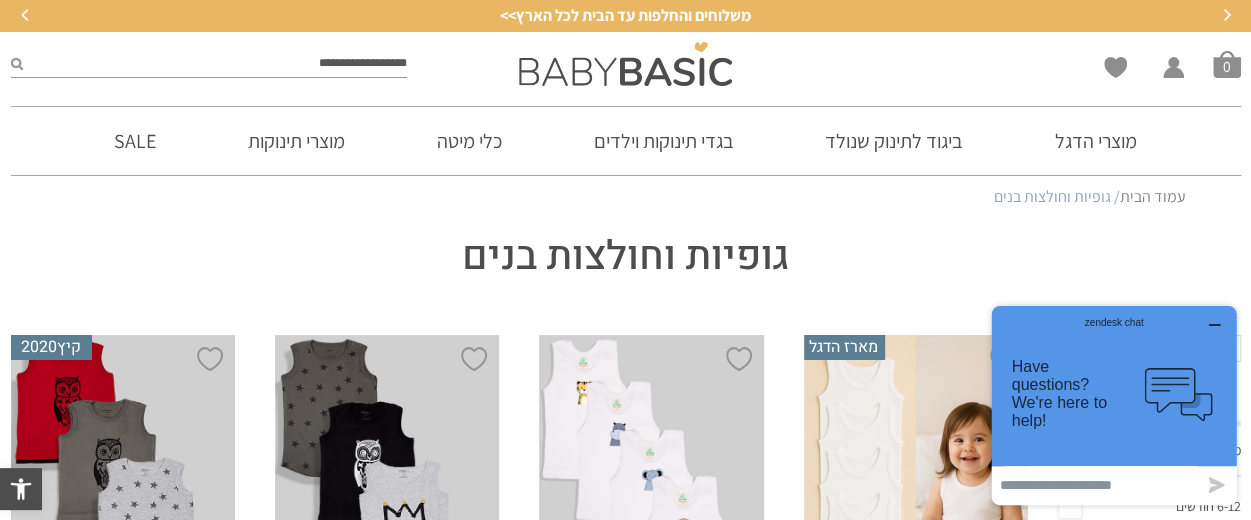 type on "**********" 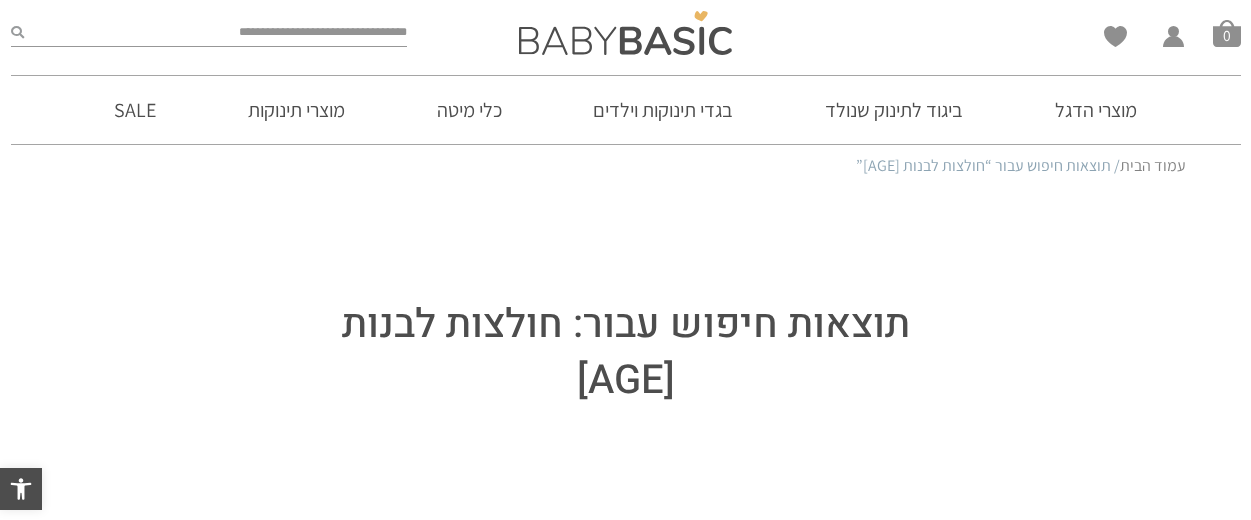 scroll, scrollTop: 0, scrollLeft: 0, axis: both 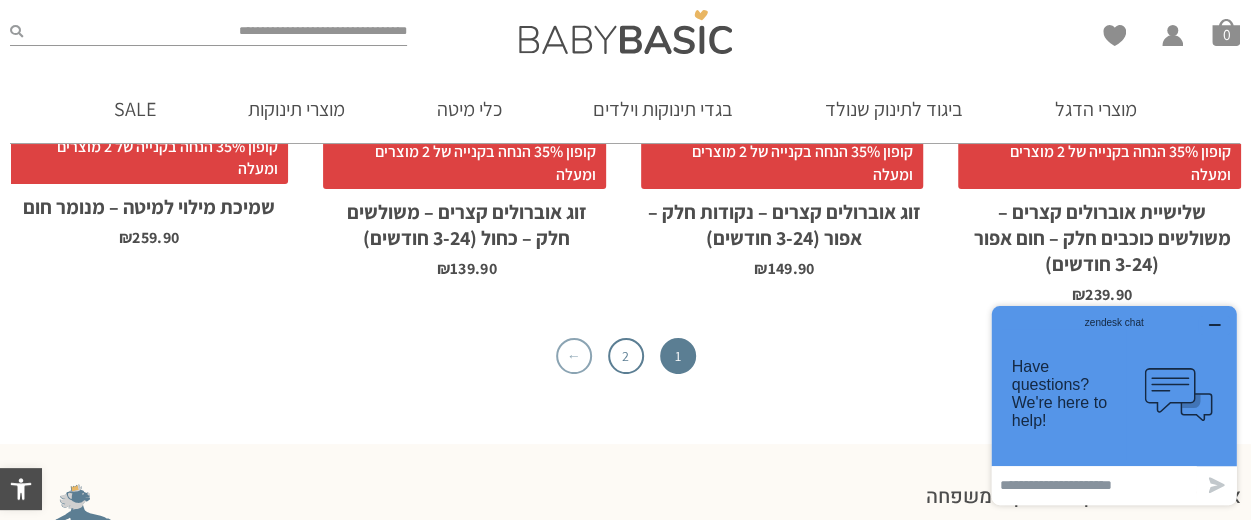click on "←" at bounding box center (574, 356) 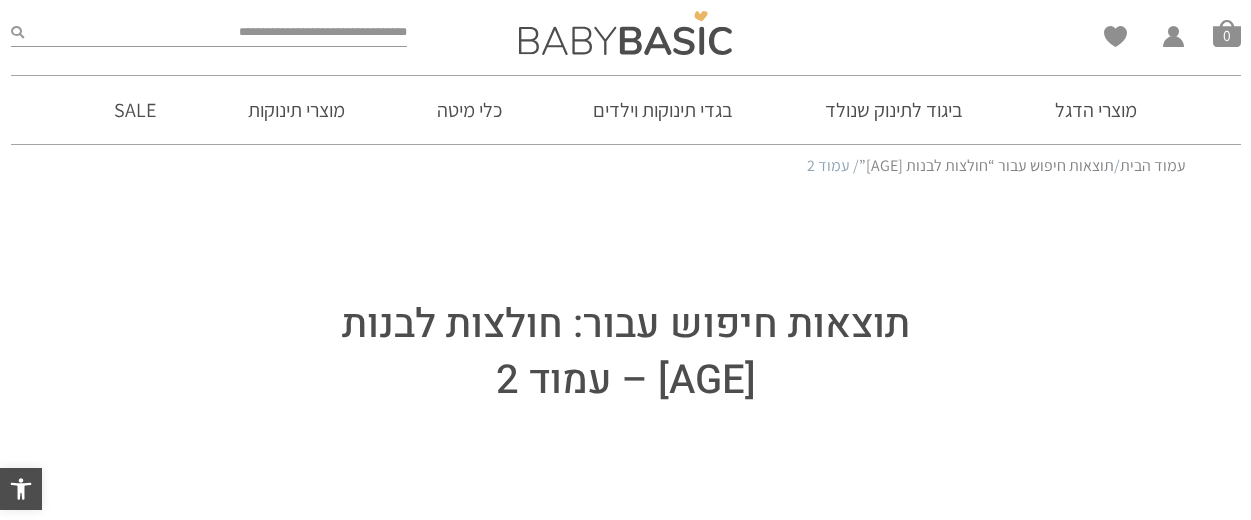 scroll, scrollTop: 0, scrollLeft: 0, axis: both 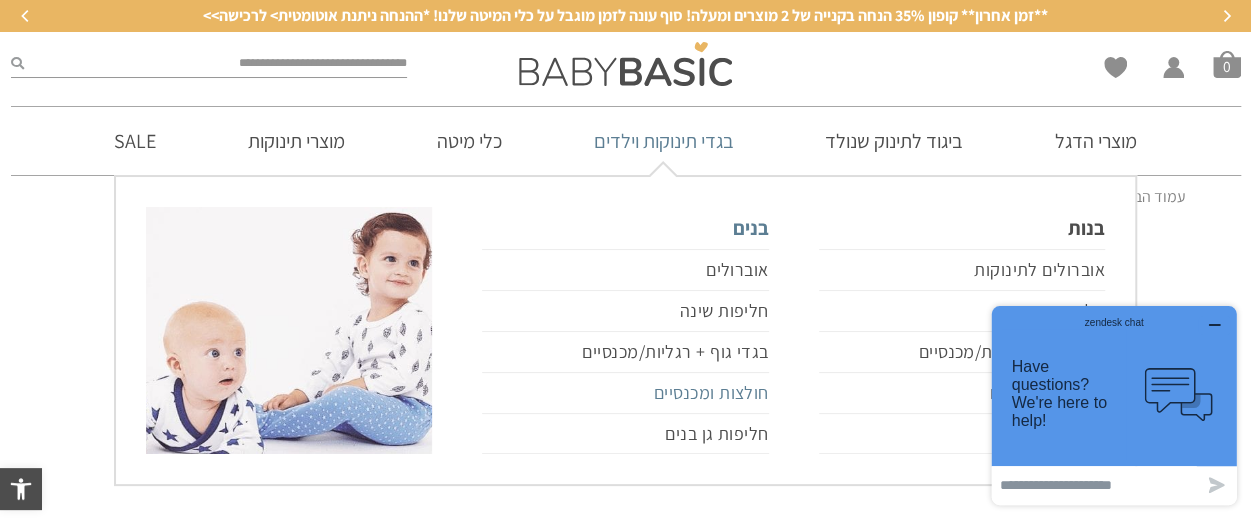 click on "חולצות ומכנסיים" at bounding box center (625, 393) 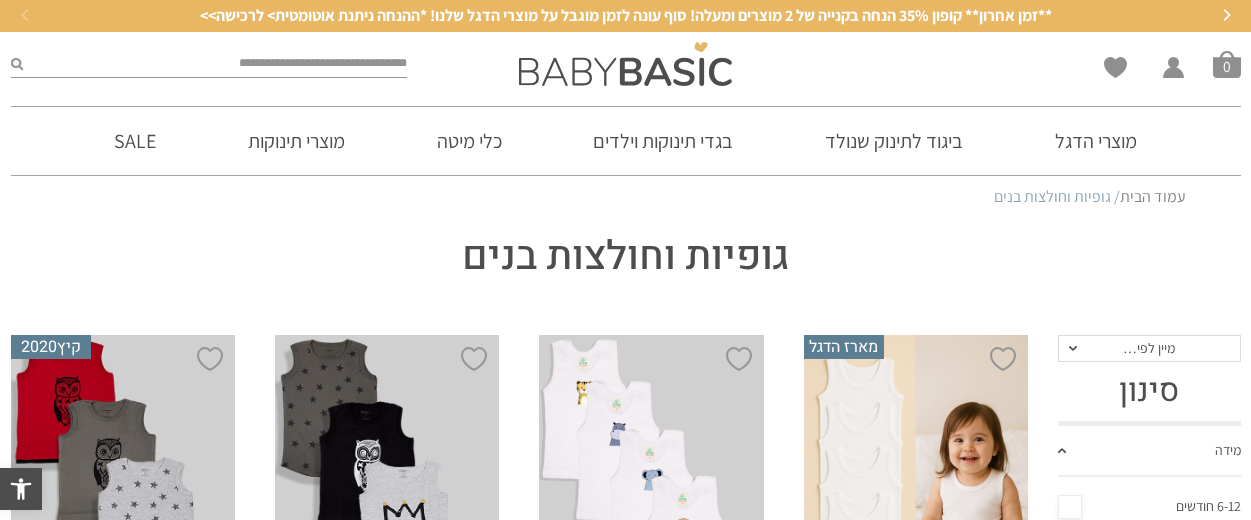 scroll, scrollTop: 829, scrollLeft: 0, axis: vertical 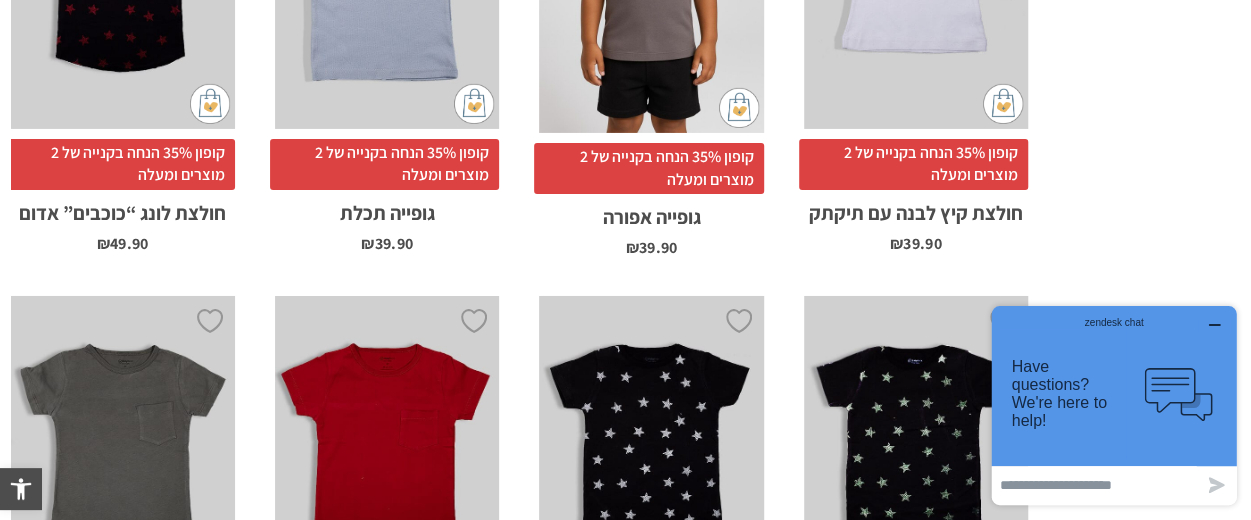 click on "חולצת קיץ לבנה עם תיקתק" at bounding box center [916, 208] 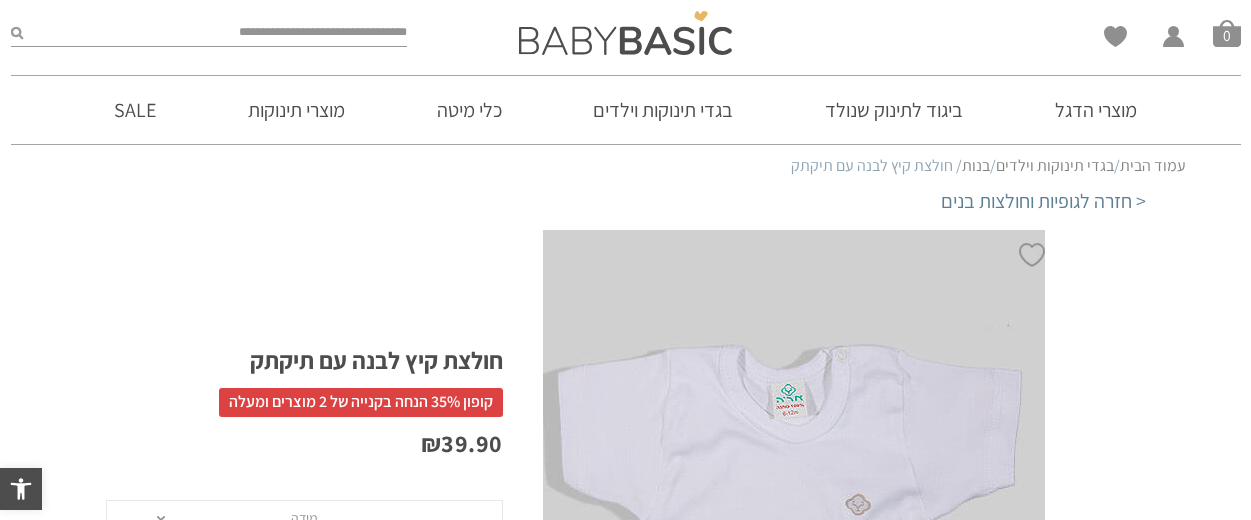 scroll, scrollTop: 0, scrollLeft: 0, axis: both 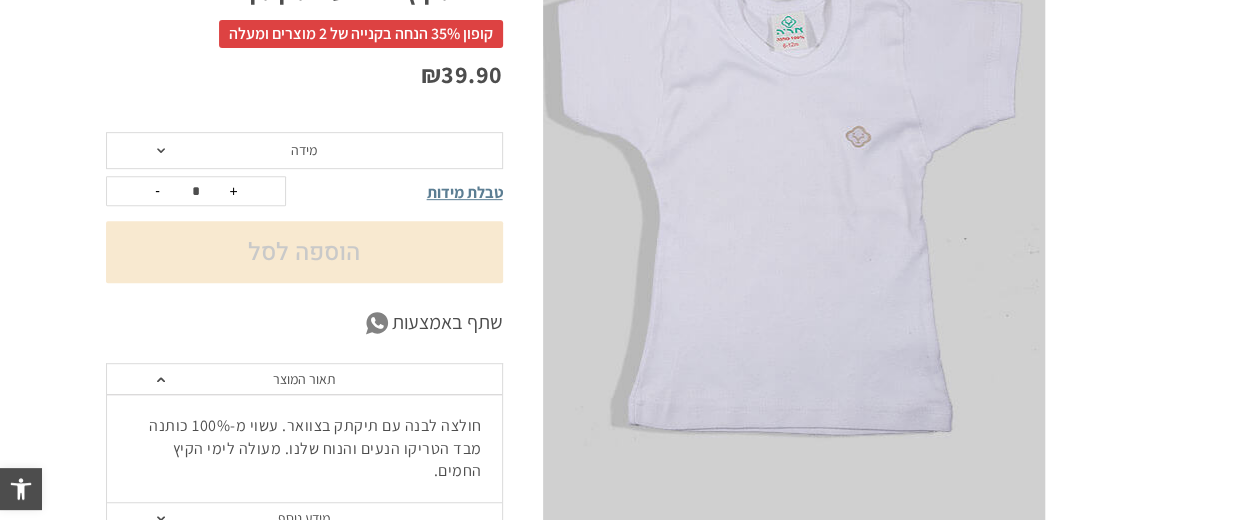 click on "מידה" 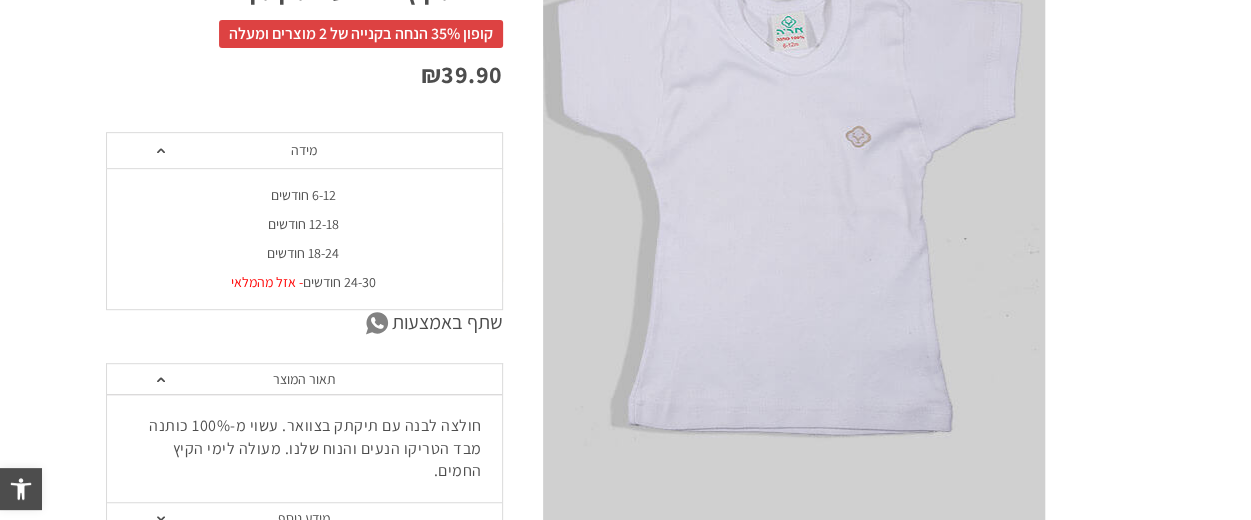 scroll, scrollTop: 0, scrollLeft: 0, axis: both 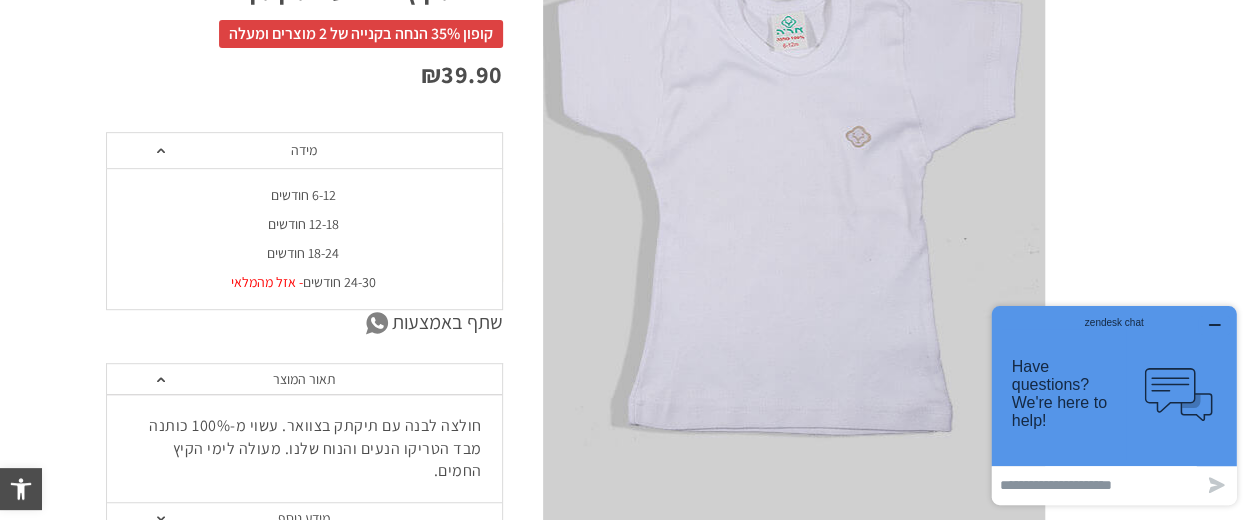 click on "18-24 חודשים" 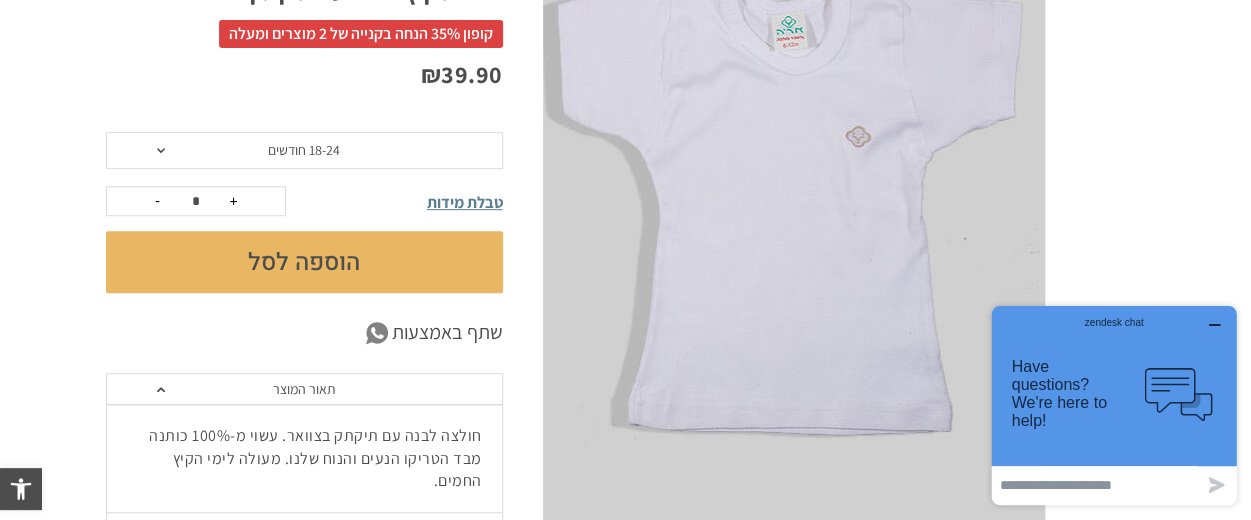 click on "+" 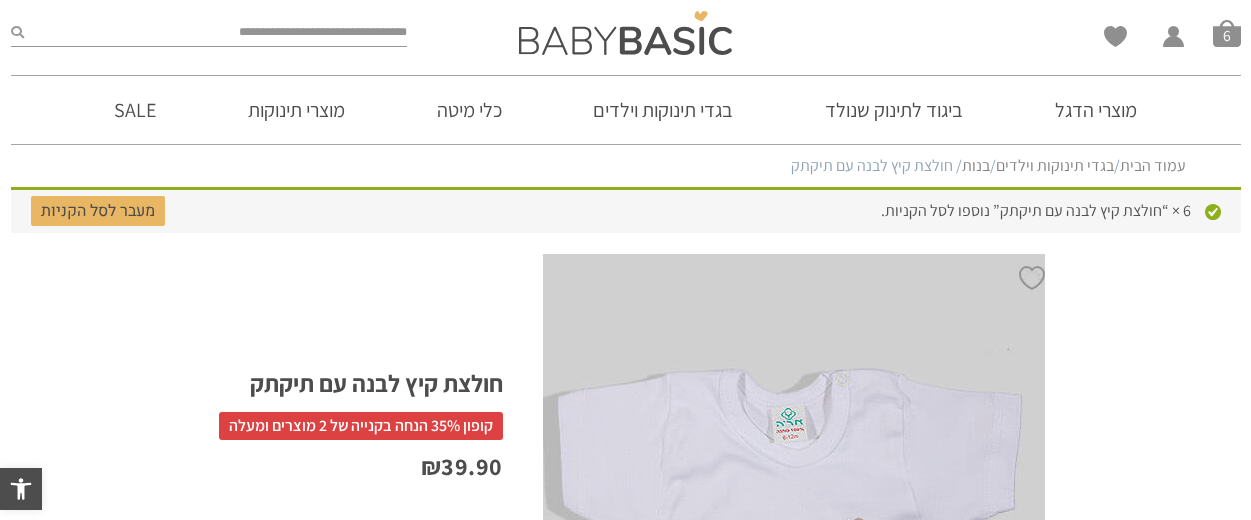 scroll, scrollTop: 0, scrollLeft: 0, axis: both 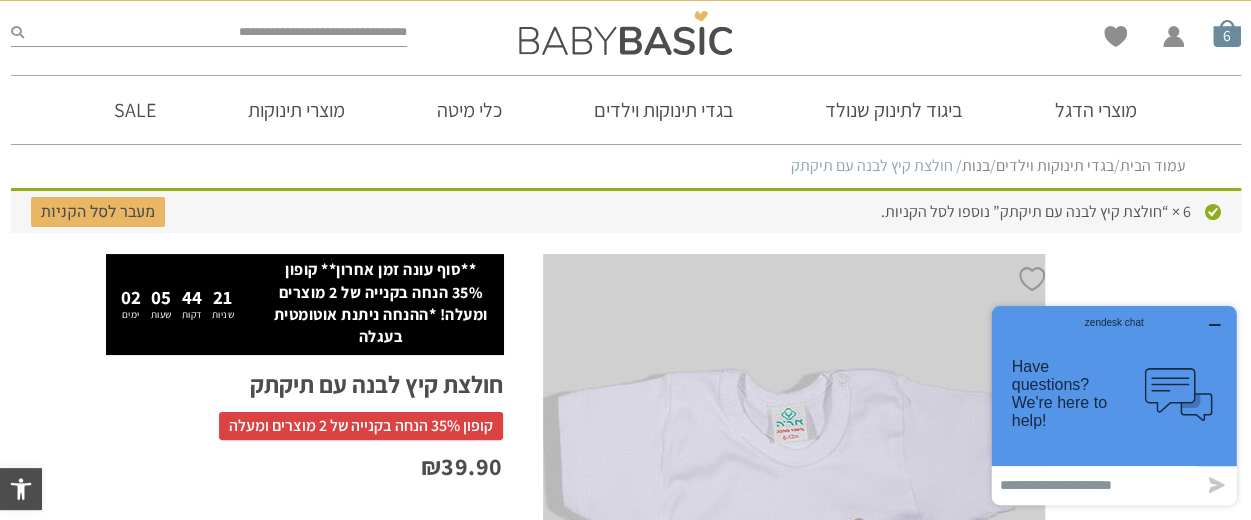 click on "סל קניות" at bounding box center (1227, 33) 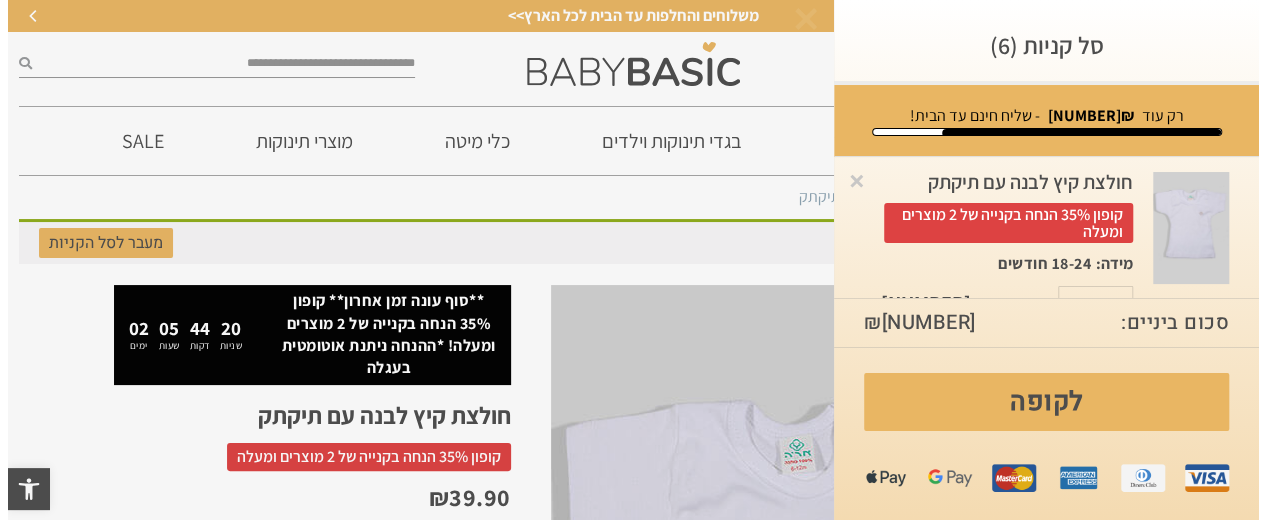 scroll, scrollTop: 0, scrollLeft: 0, axis: both 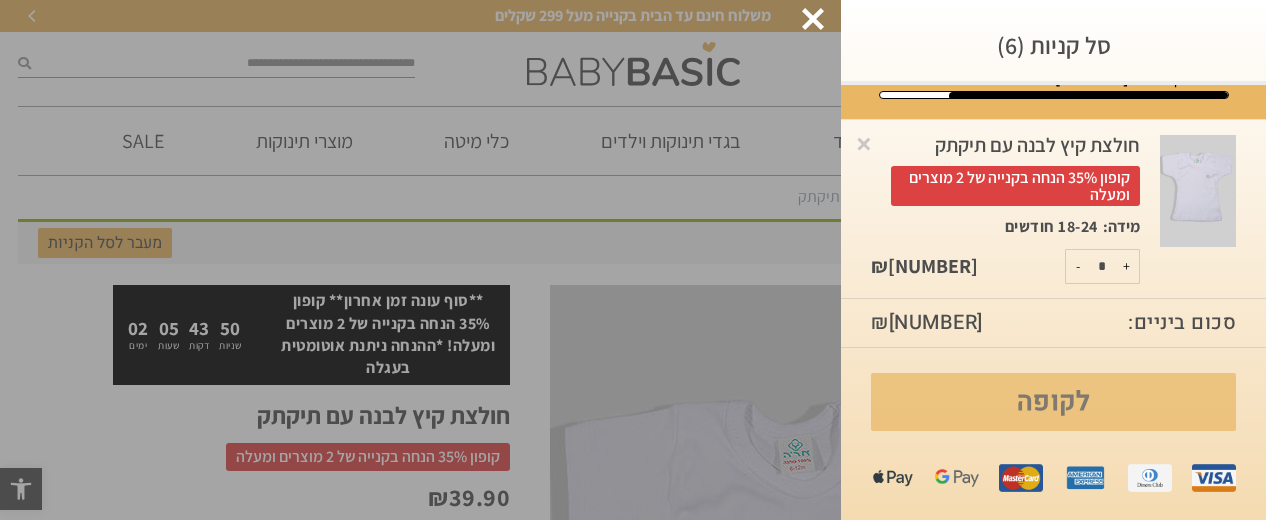 click on "לקופה" at bounding box center [1053, 402] 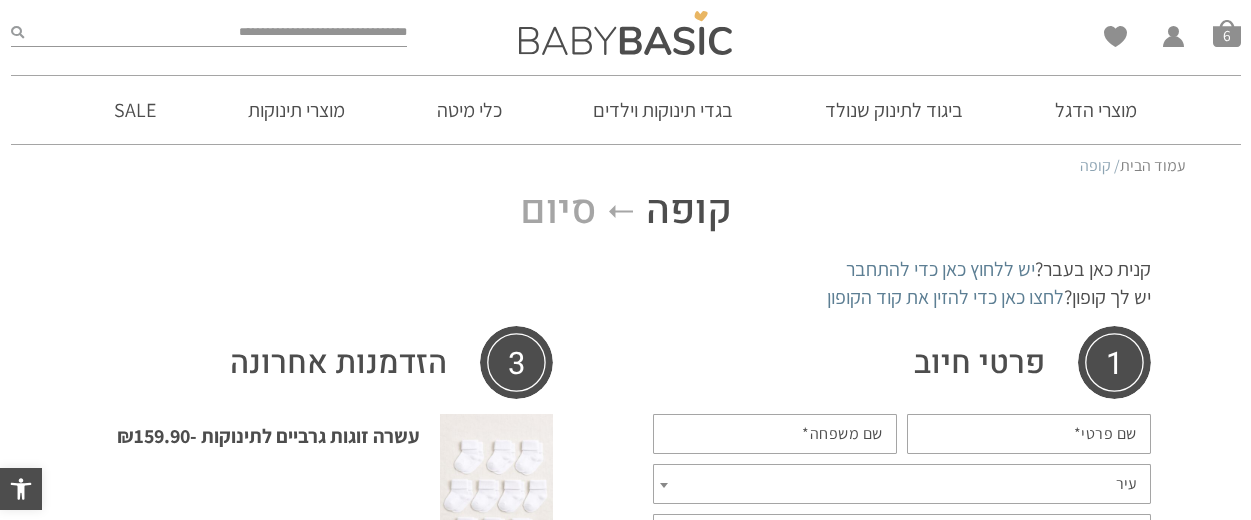 scroll, scrollTop: 0, scrollLeft: 0, axis: both 